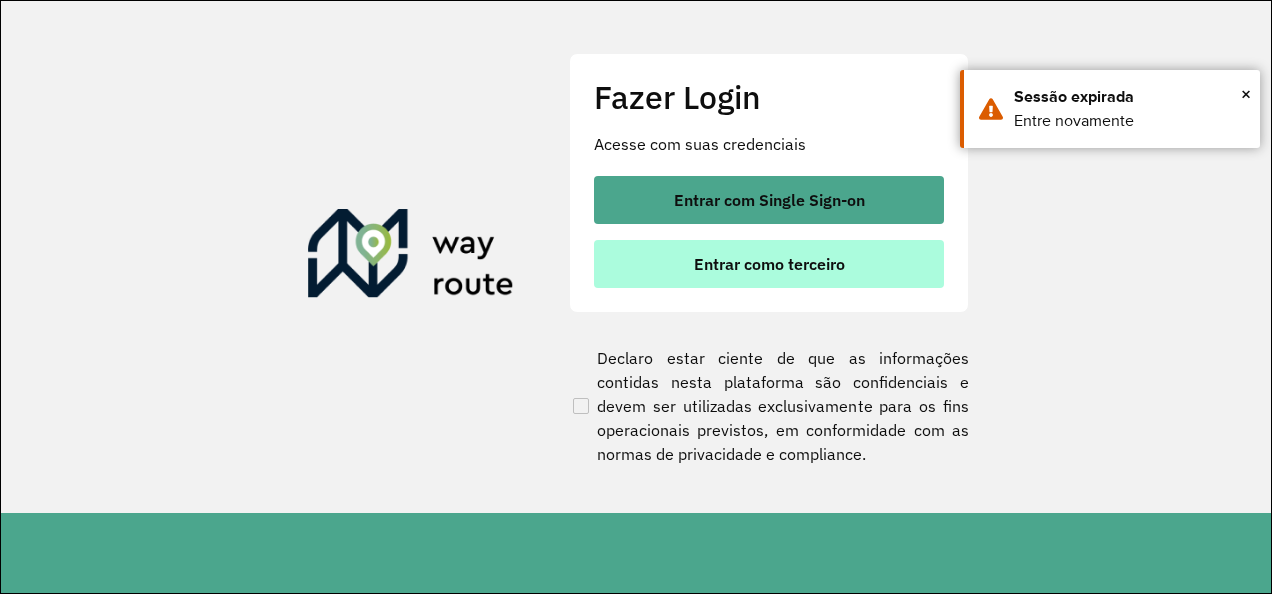 scroll, scrollTop: 0, scrollLeft: 0, axis: both 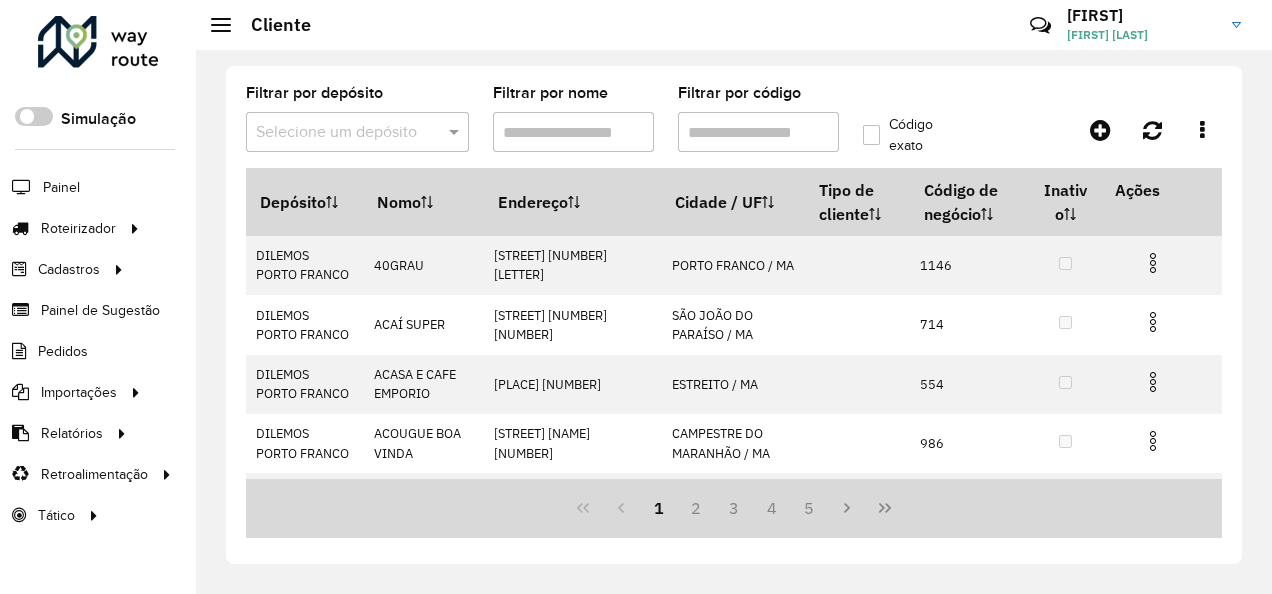 click on "Filtrar por código" at bounding box center [758, 132] 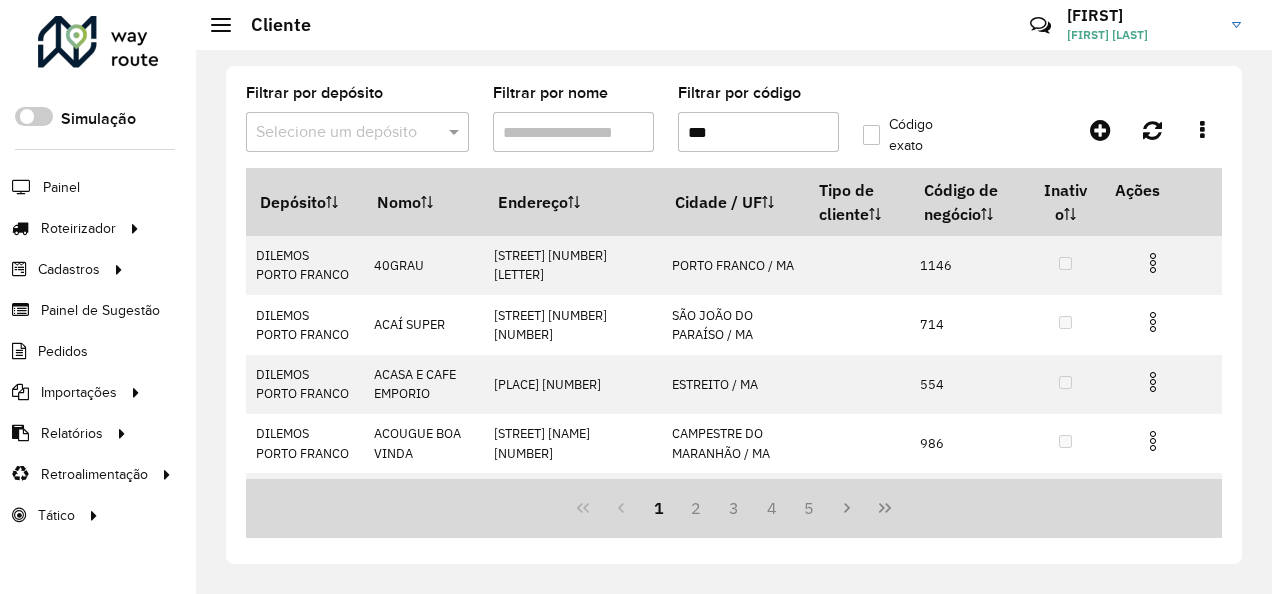 type on "***" 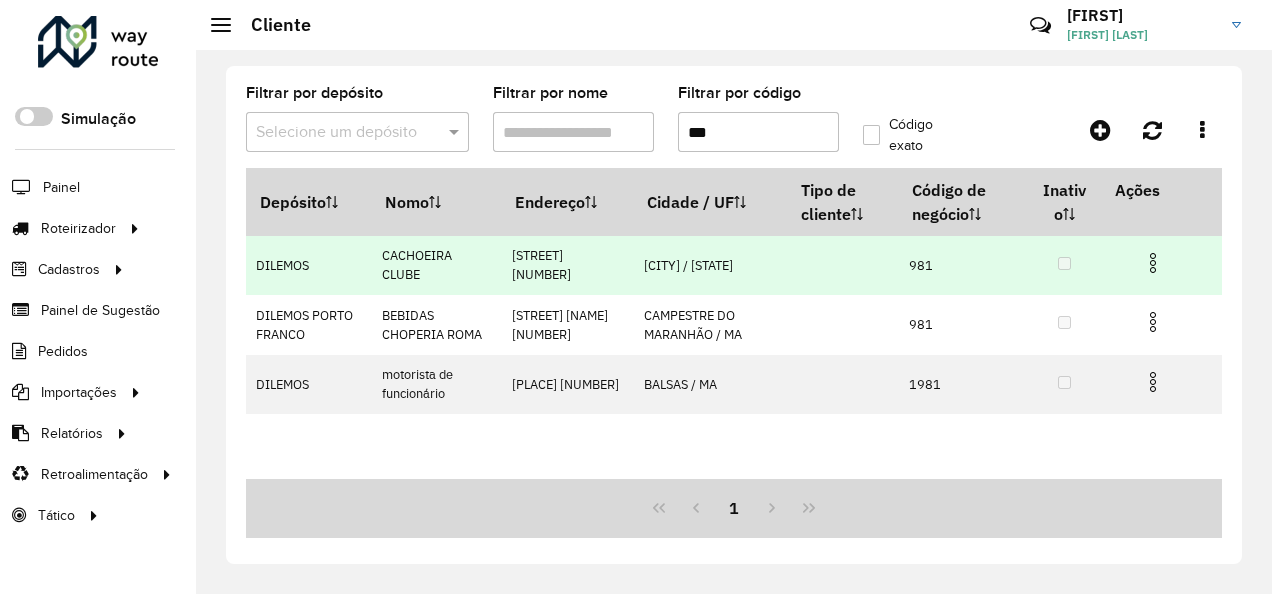 click at bounding box center (1153, 263) 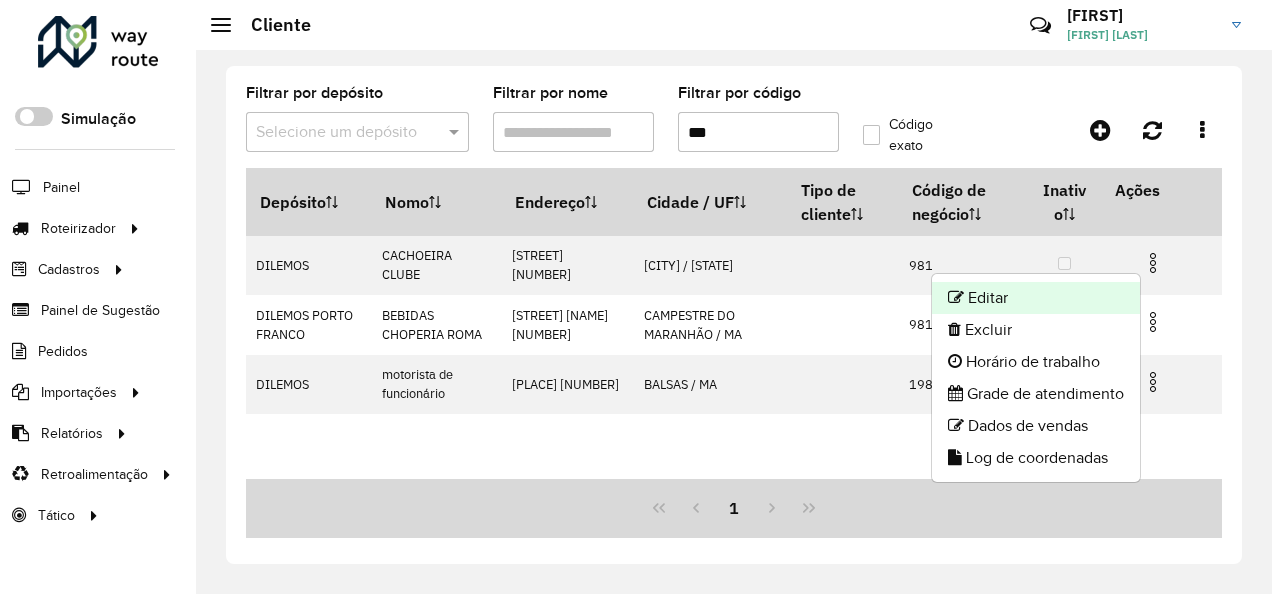 click on "Editar" 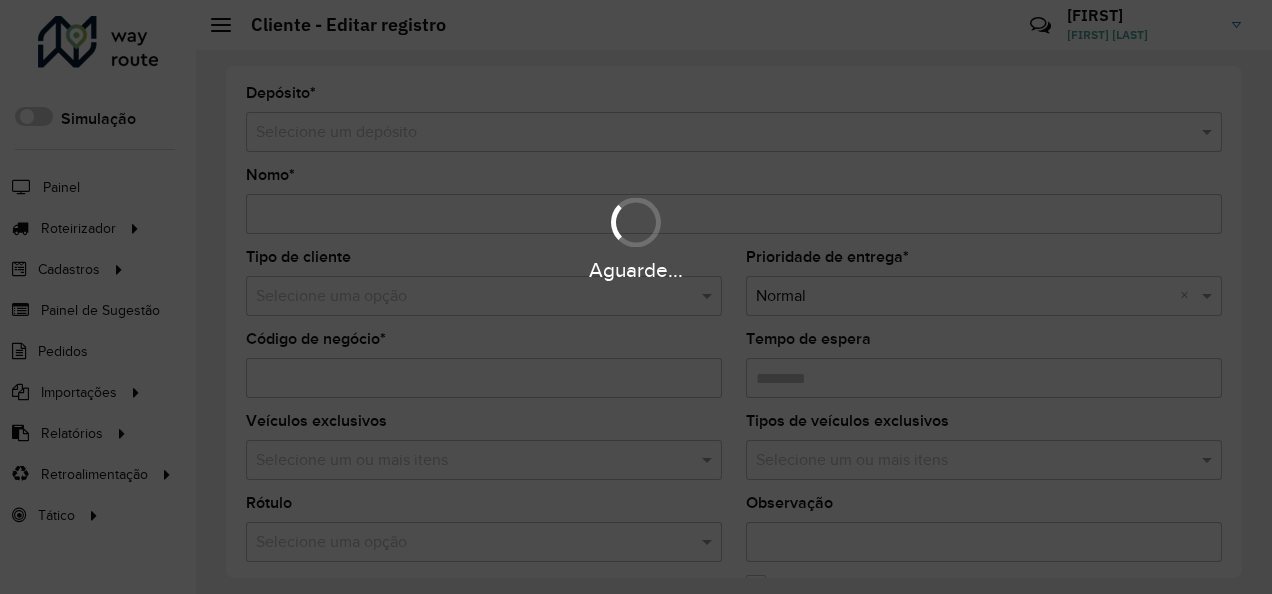 type on "**********" 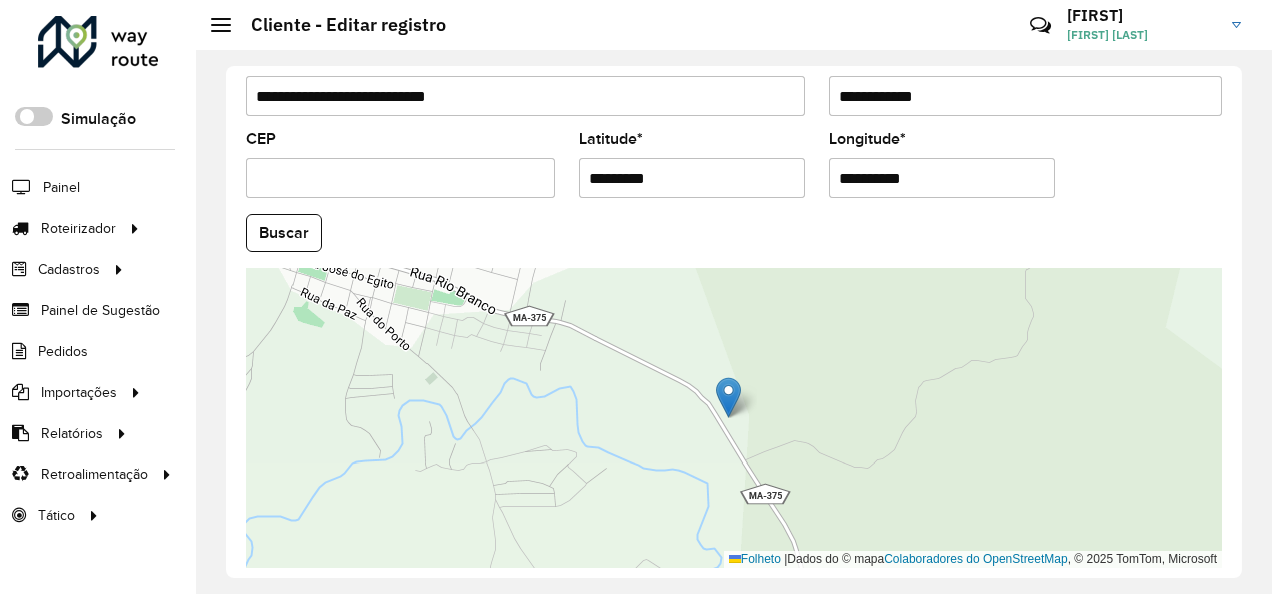 scroll, scrollTop: 830, scrollLeft: 0, axis: vertical 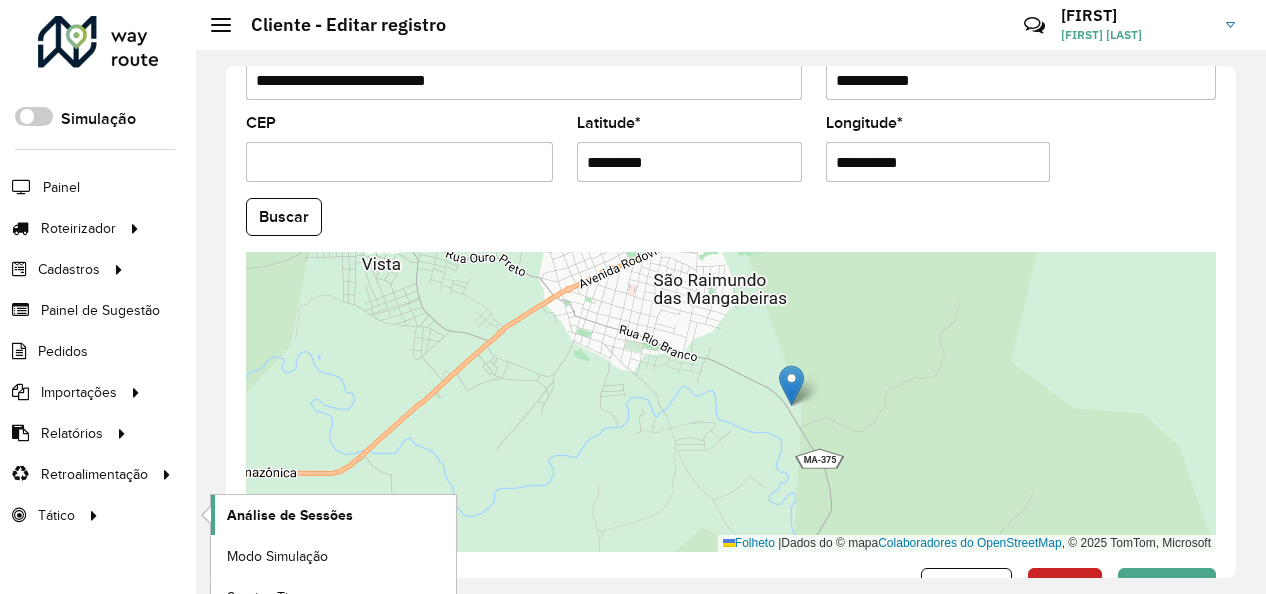 click on "Análise de Sessões" 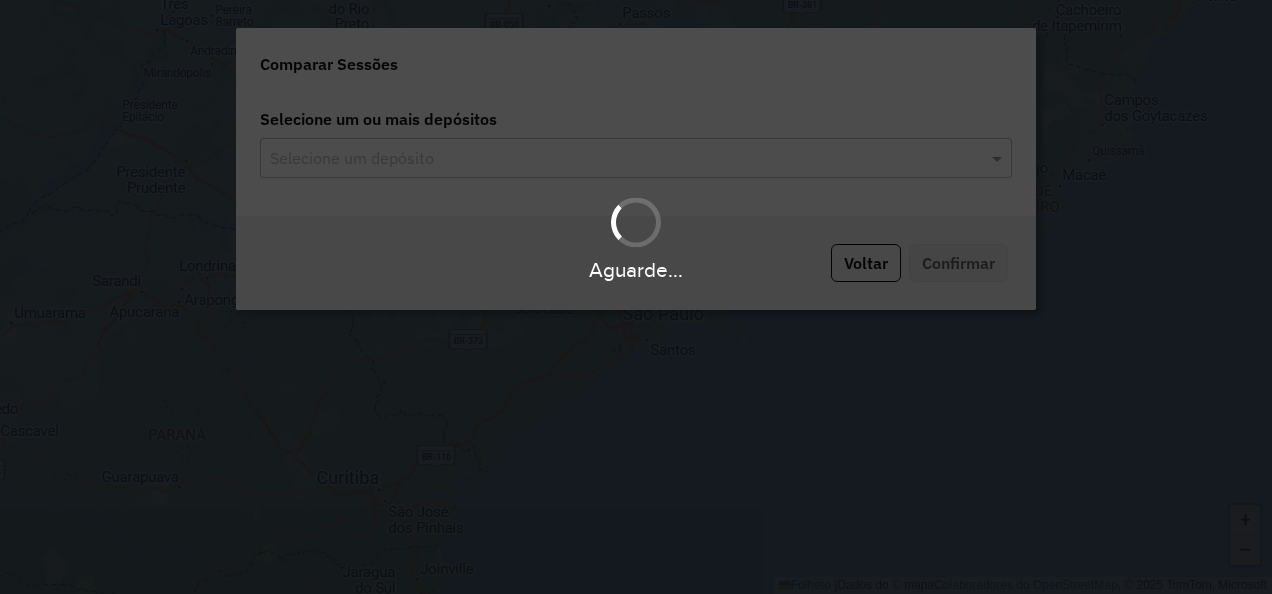 scroll, scrollTop: 0, scrollLeft: 0, axis: both 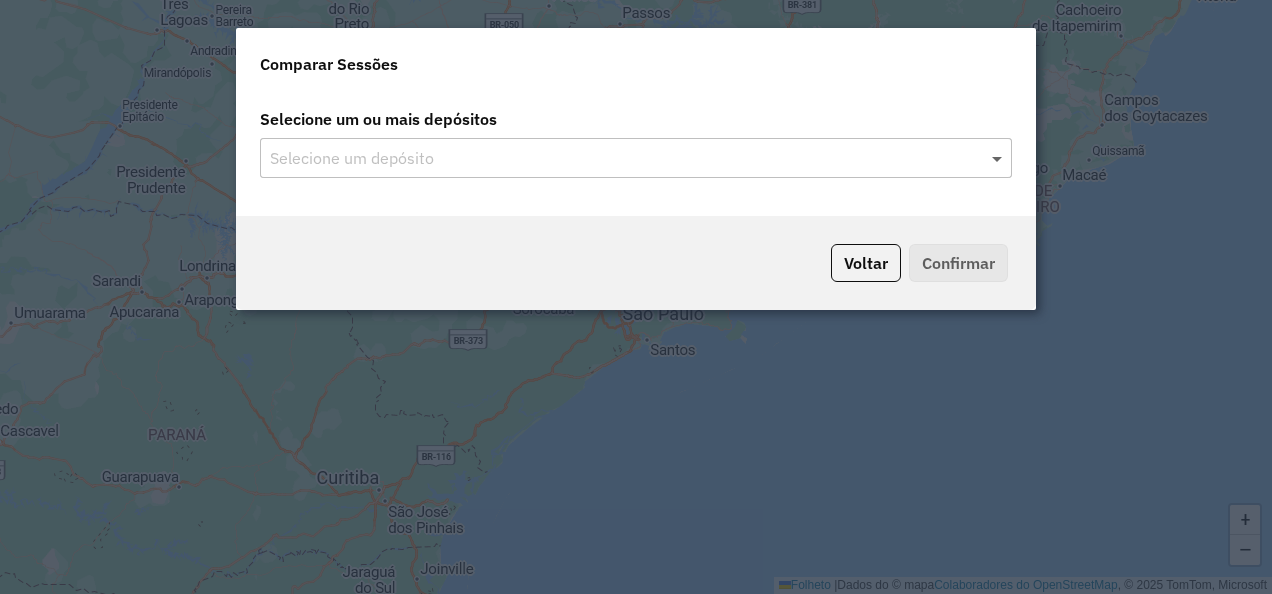 click 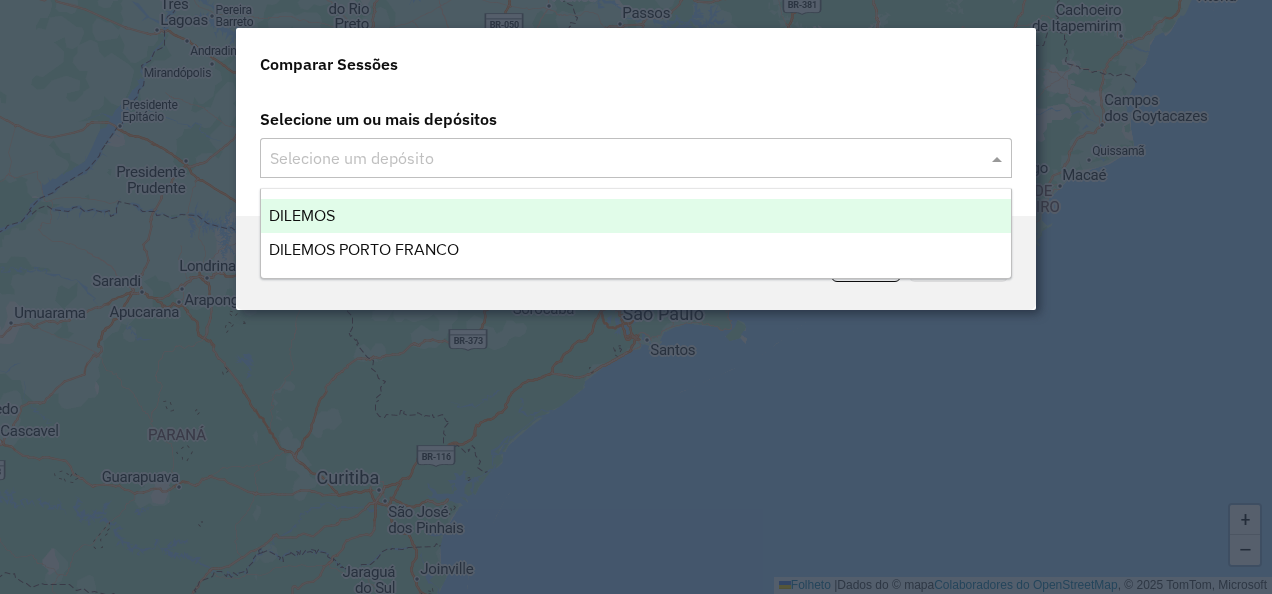 click 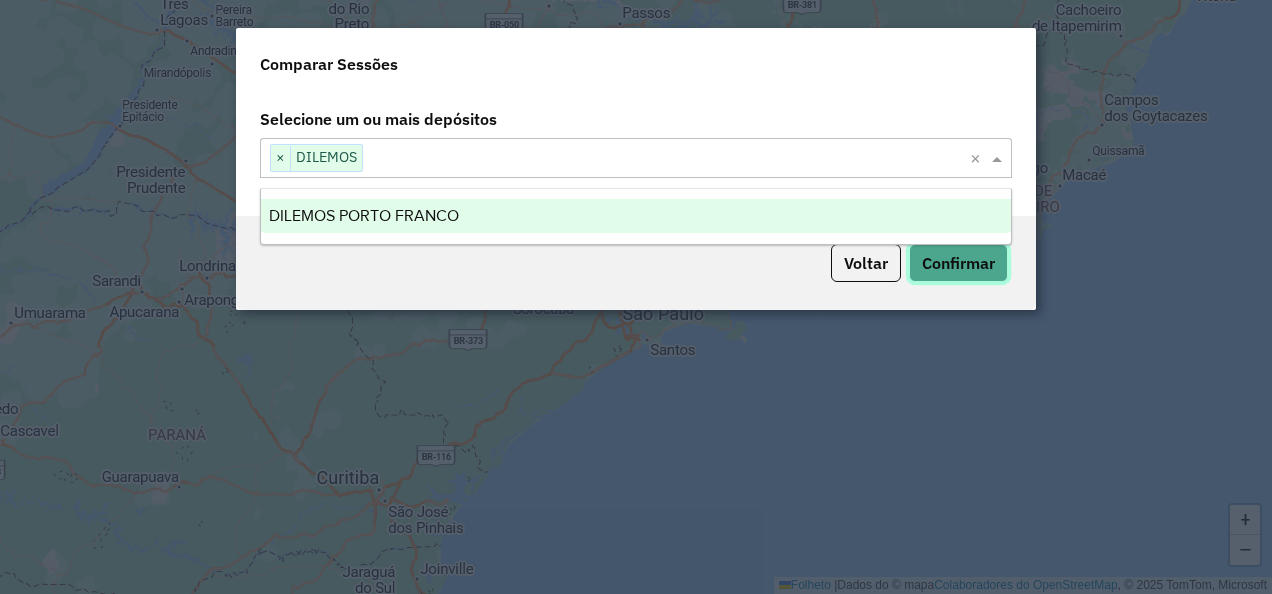click on "Confirmar" 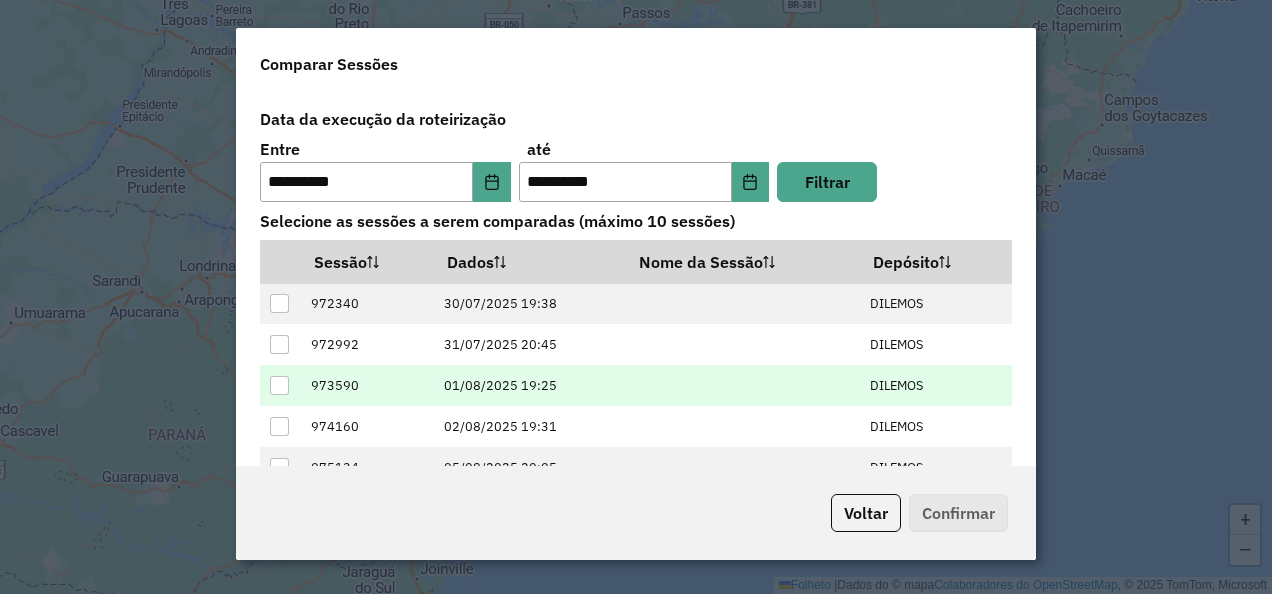 scroll, scrollTop: 37, scrollLeft: 0, axis: vertical 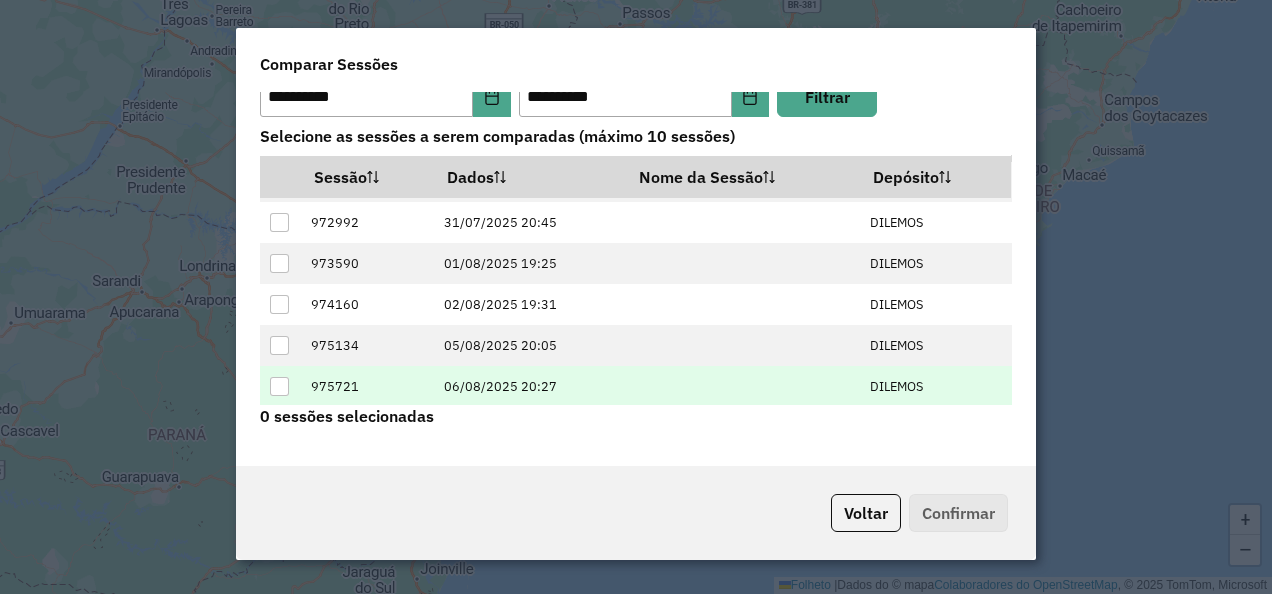 click at bounding box center (279, 386) 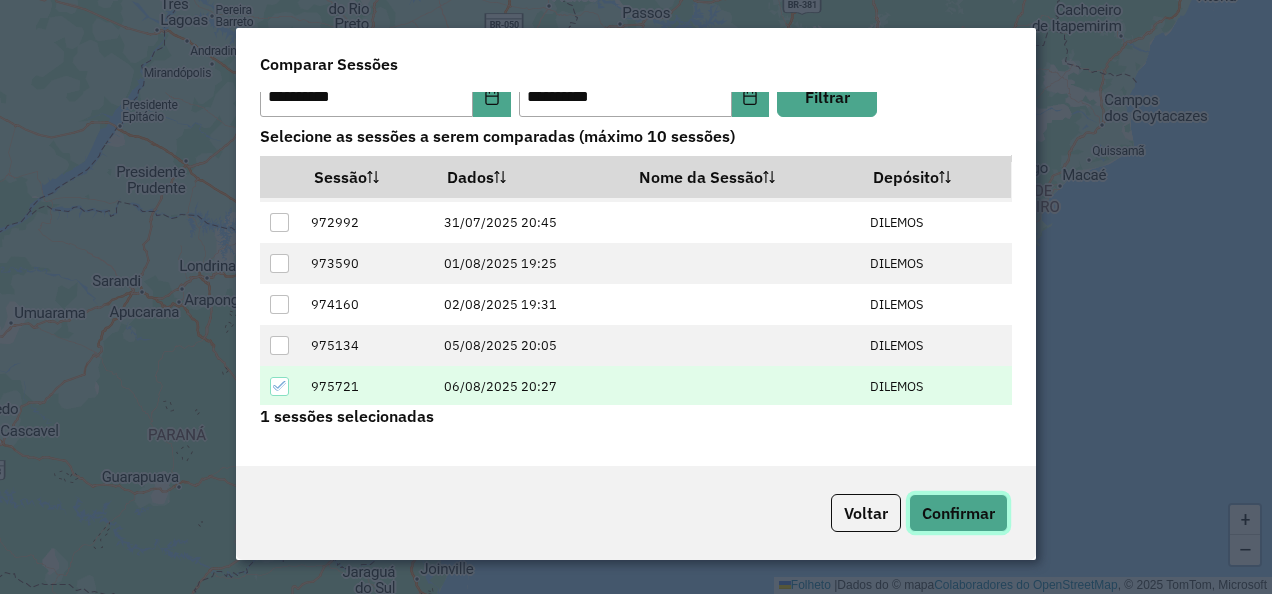 click on "Confirmar" 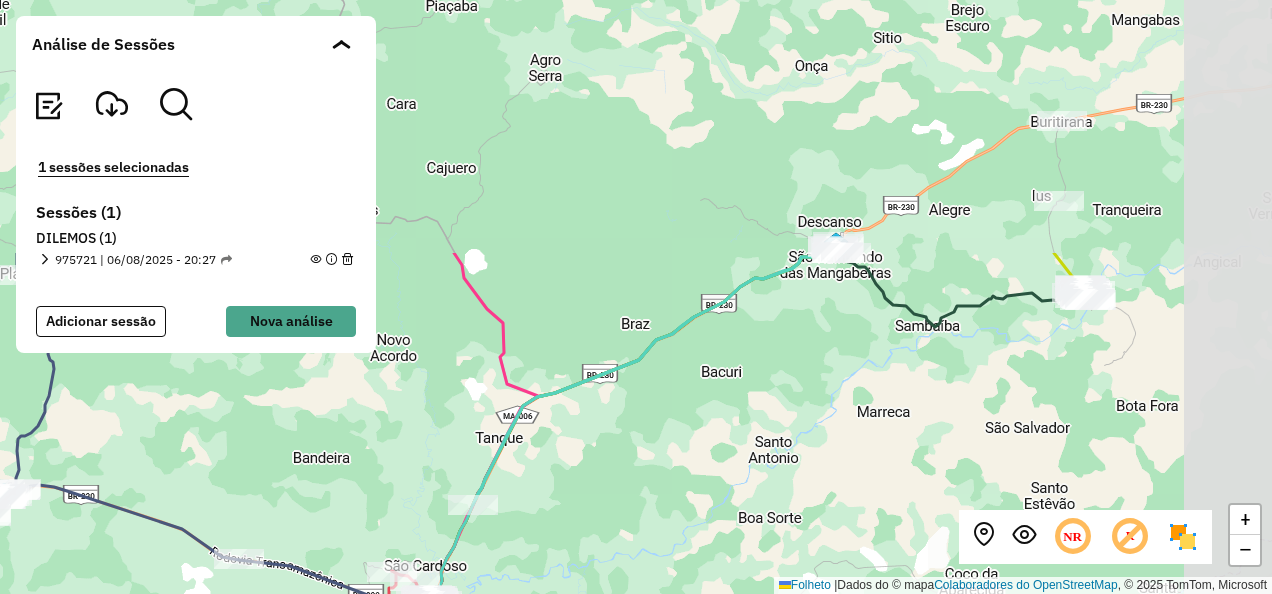 drag, startPoint x: 1000, startPoint y: 158, endPoint x: 772, endPoint y: 474, distance: 389.66653 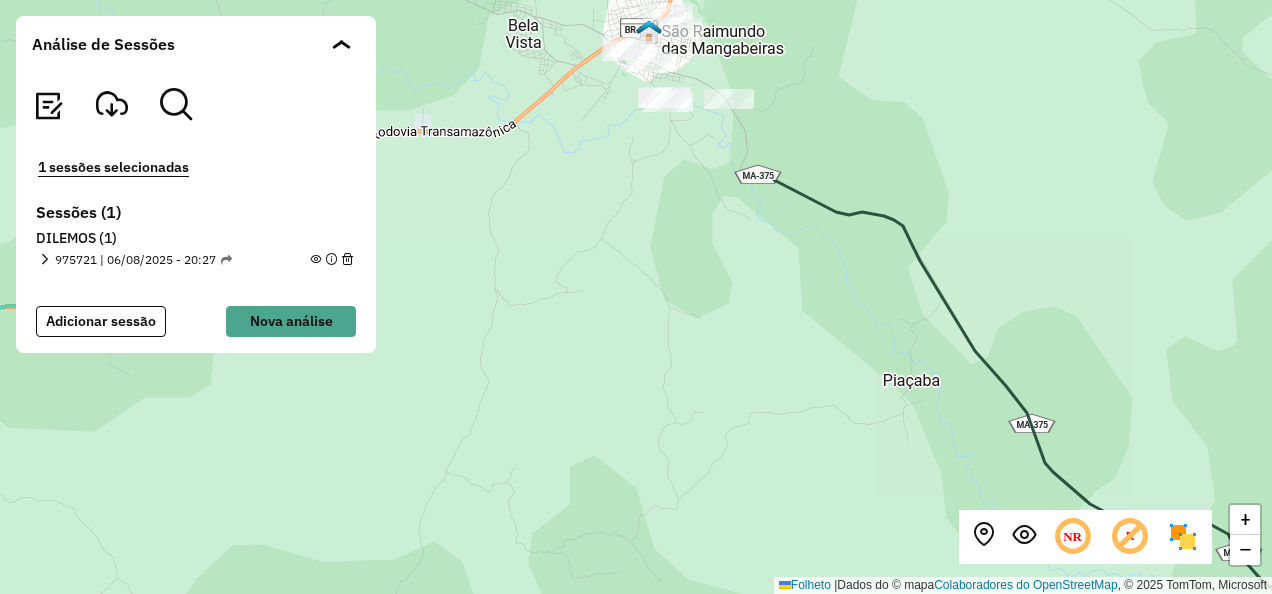 drag, startPoint x: 859, startPoint y: 262, endPoint x: 863, endPoint y: 502, distance: 240.03333 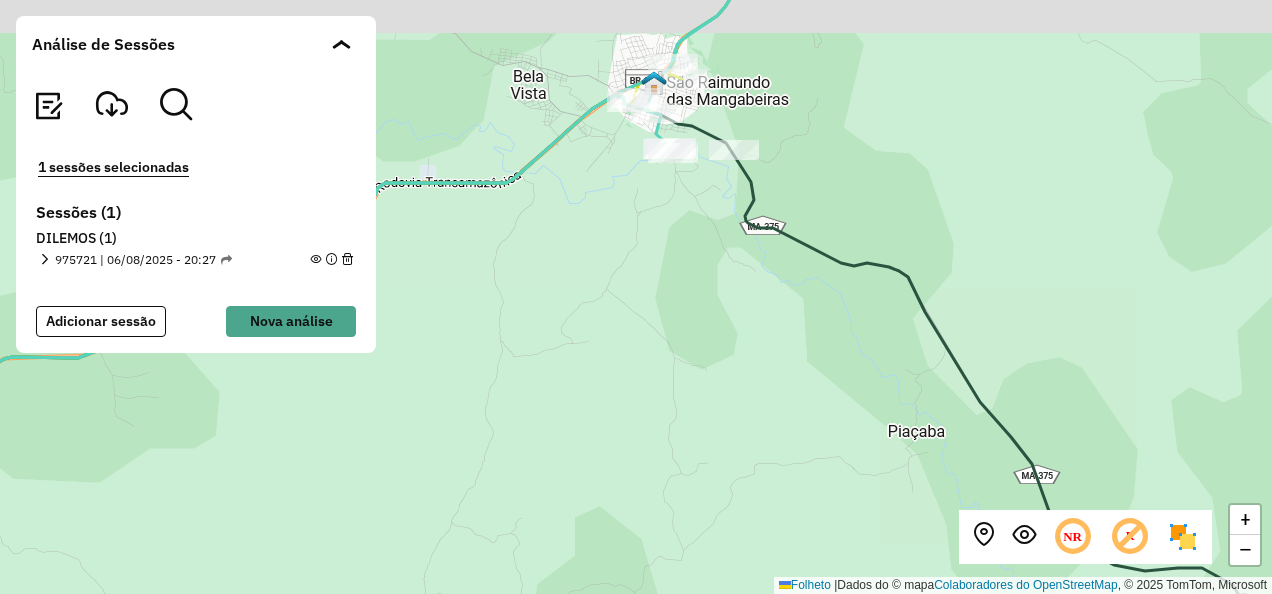 drag, startPoint x: 761, startPoint y: 192, endPoint x: 820, endPoint y: 491, distance: 304.76547 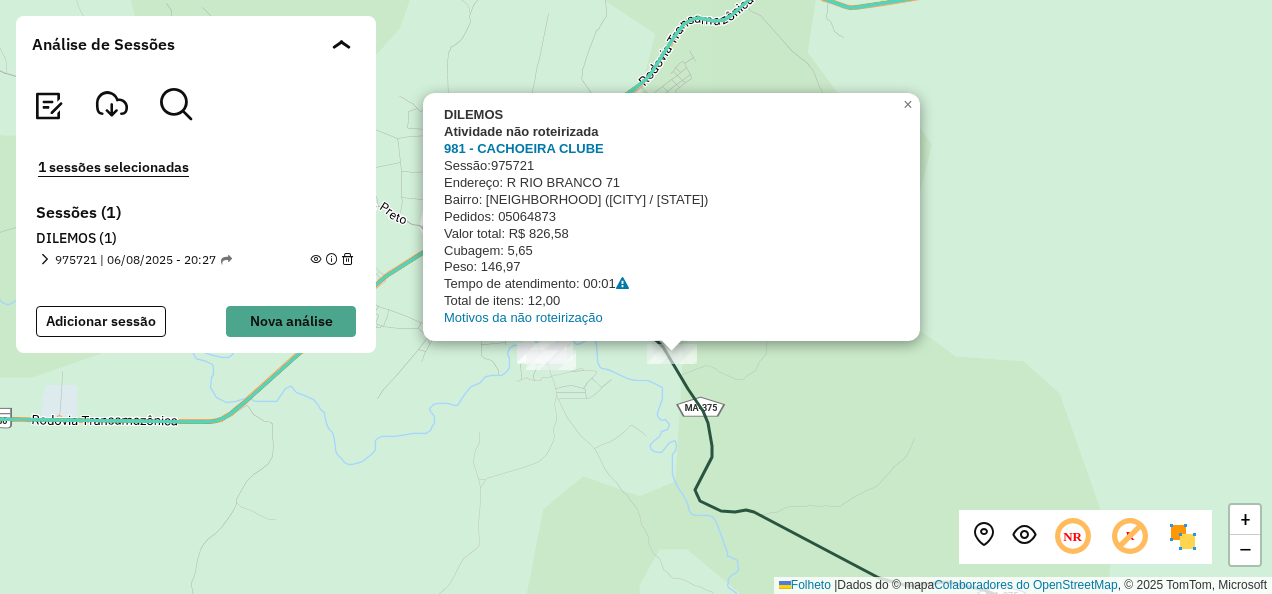 drag, startPoint x: 904, startPoint y: 362, endPoint x: 926, endPoint y: 402, distance: 45.65085 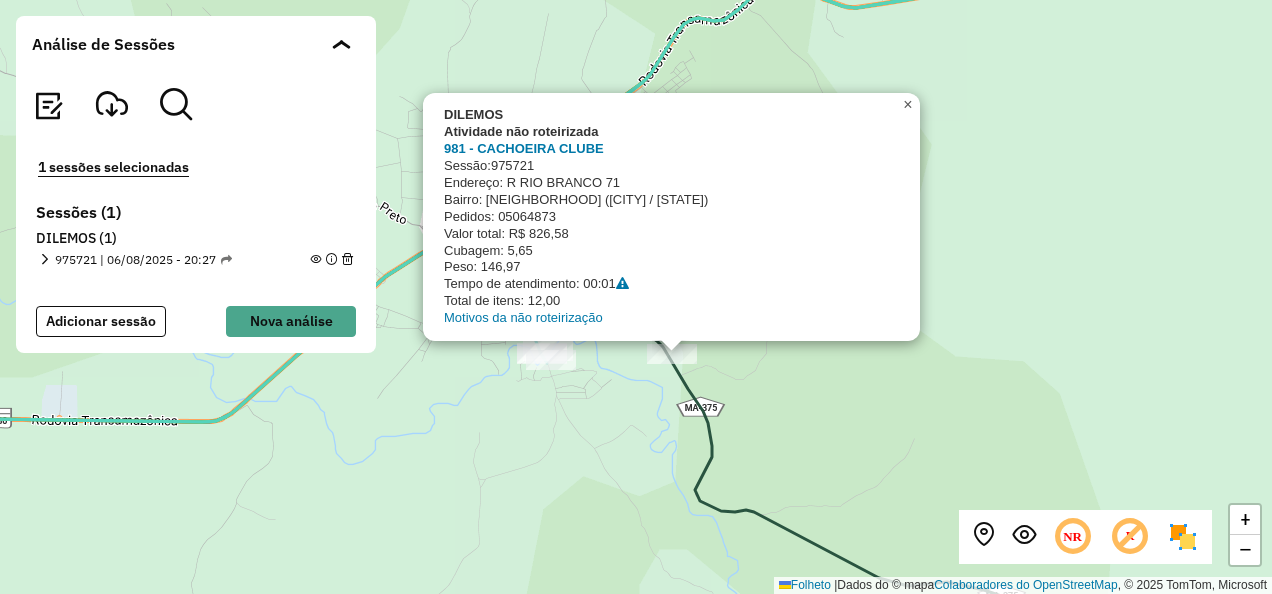 click on "×" 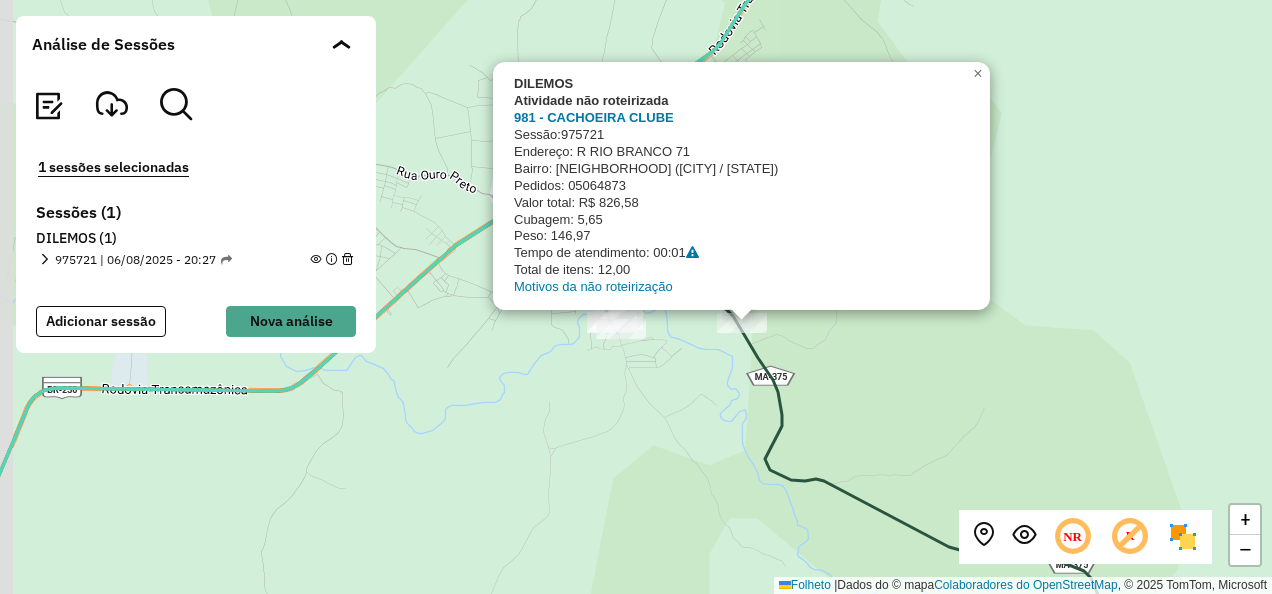 drag, startPoint x: 780, startPoint y: 354, endPoint x: 886, endPoint y: 380, distance: 109.14211 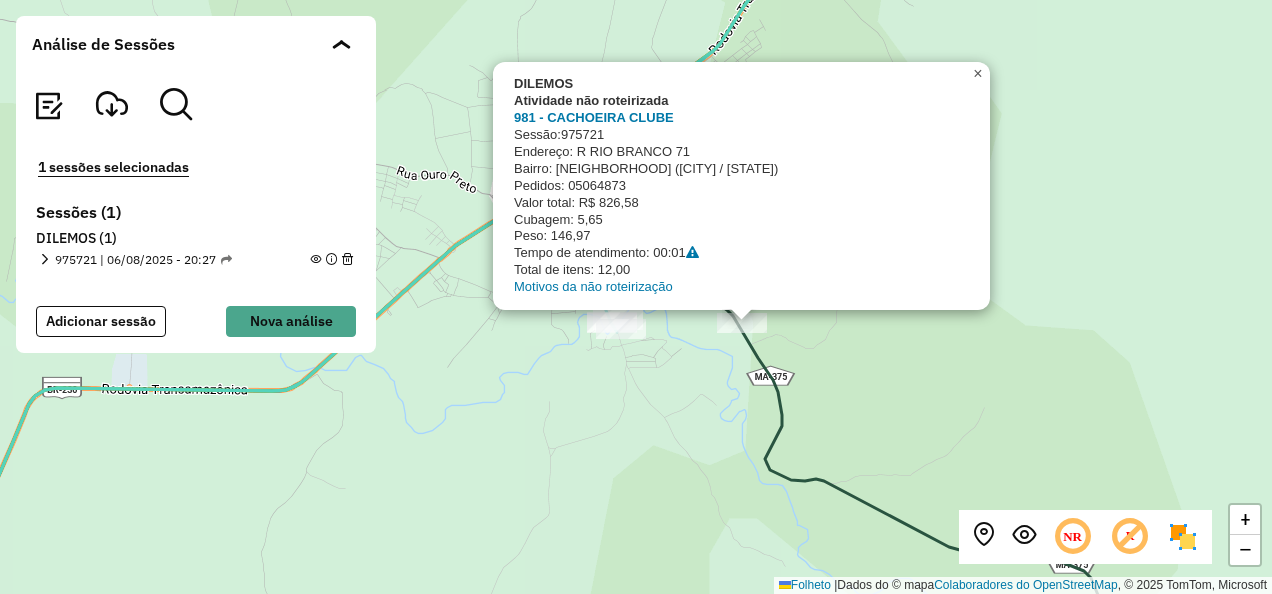 click on "×" 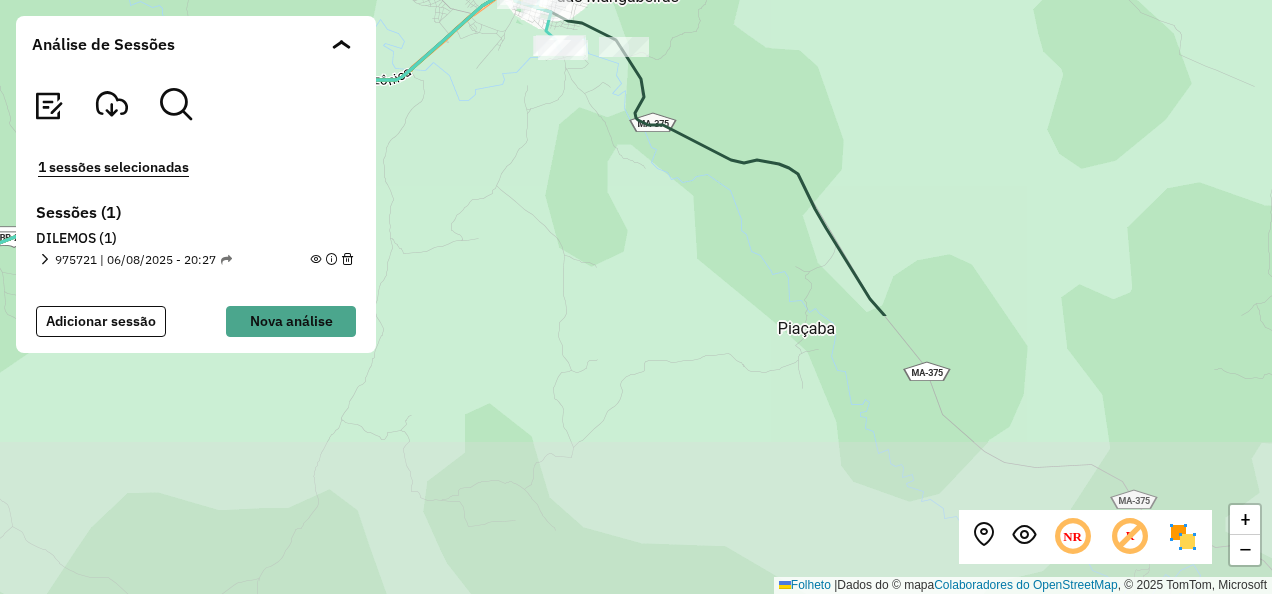 drag, startPoint x: 810, startPoint y: 481, endPoint x: 624, endPoint y: 186, distance: 348.74203 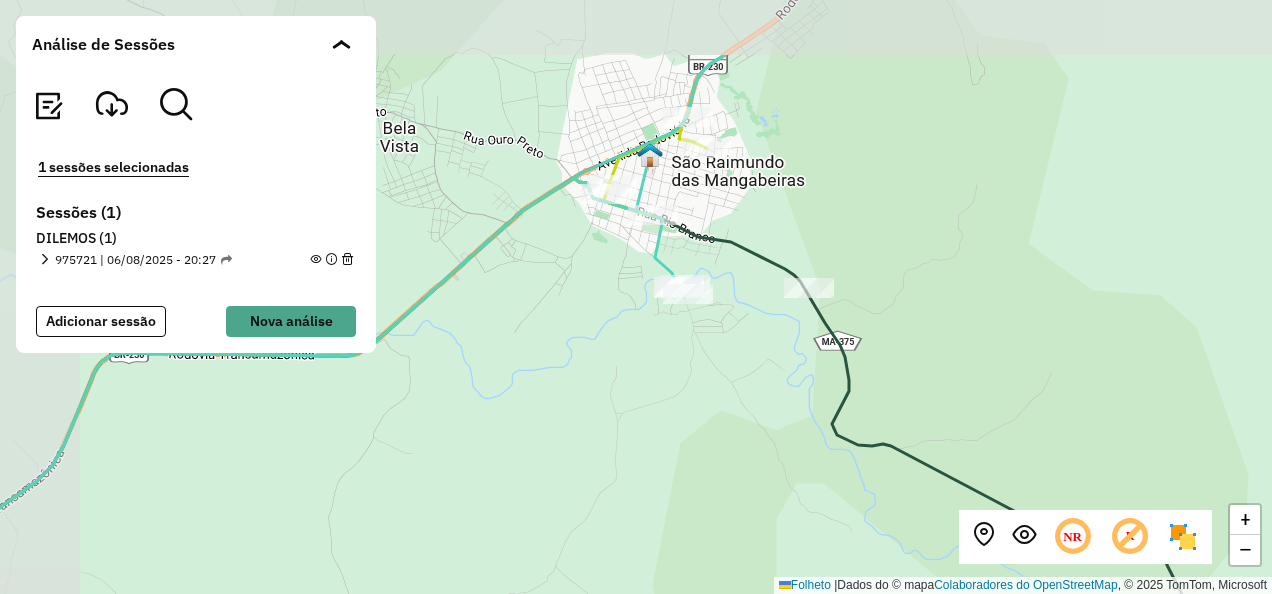 drag, startPoint x: 854, startPoint y: 194, endPoint x: 949, endPoint y: 266, distance: 119.20151 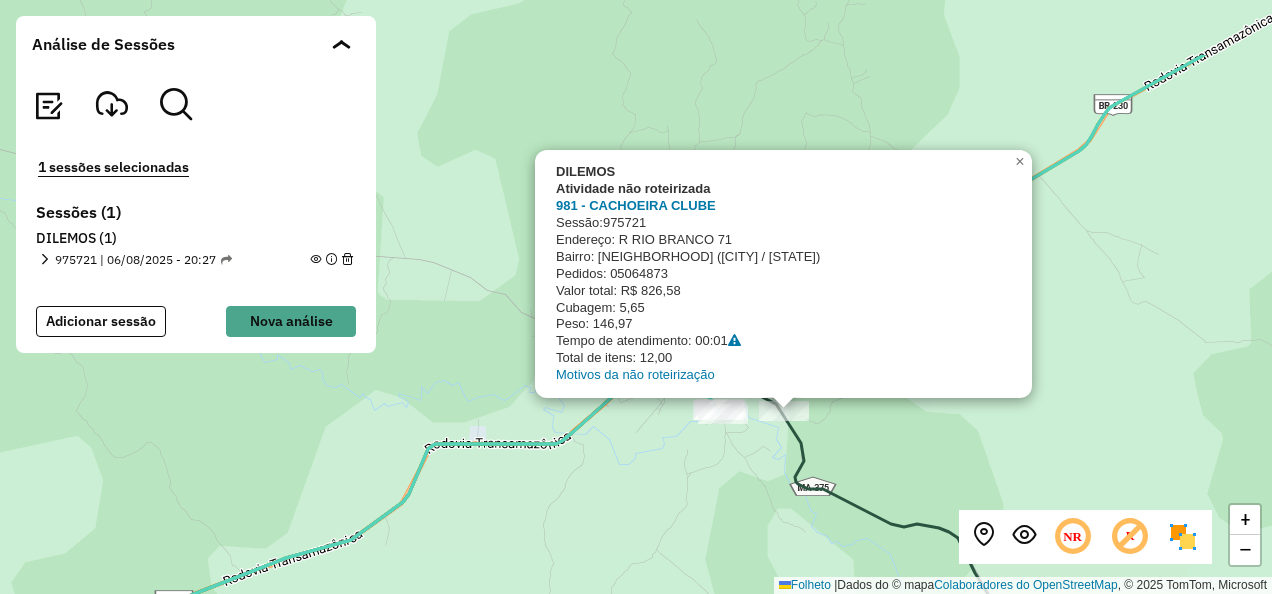 drag, startPoint x: 986, startPoint y: 345, endPoint x: 1134, endPoint y: 459, distance: 186.81541 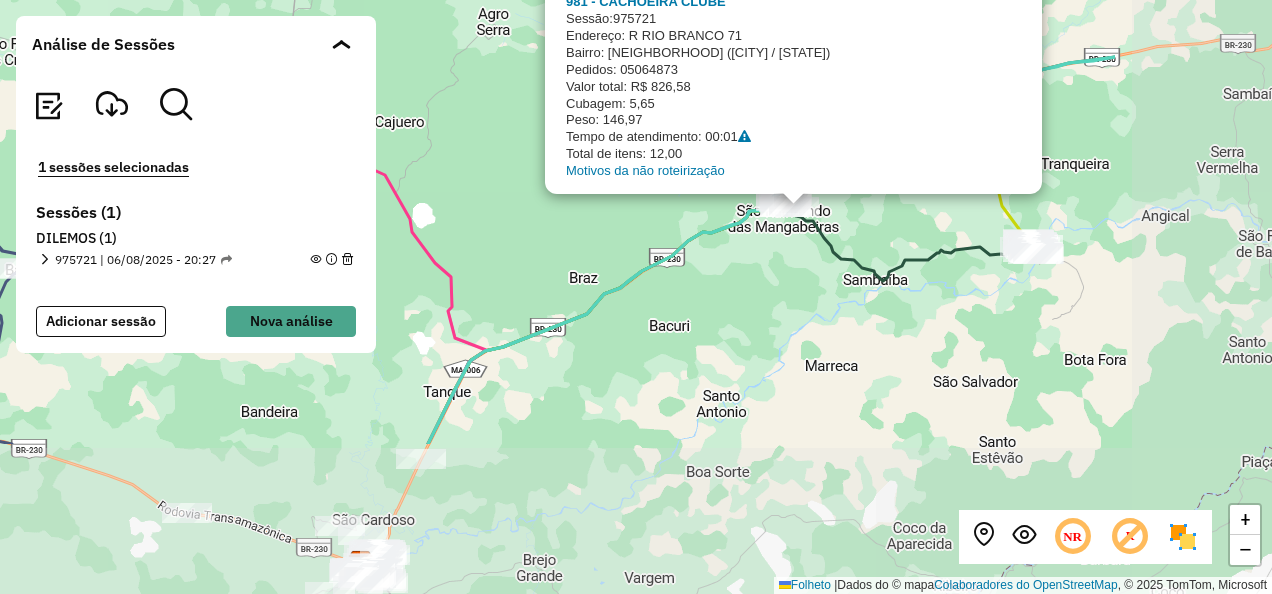 drag, startPoint x: 1159, startPoint y: 422, endPoint x: 875, endPoint y: 212, distance: 353.20816 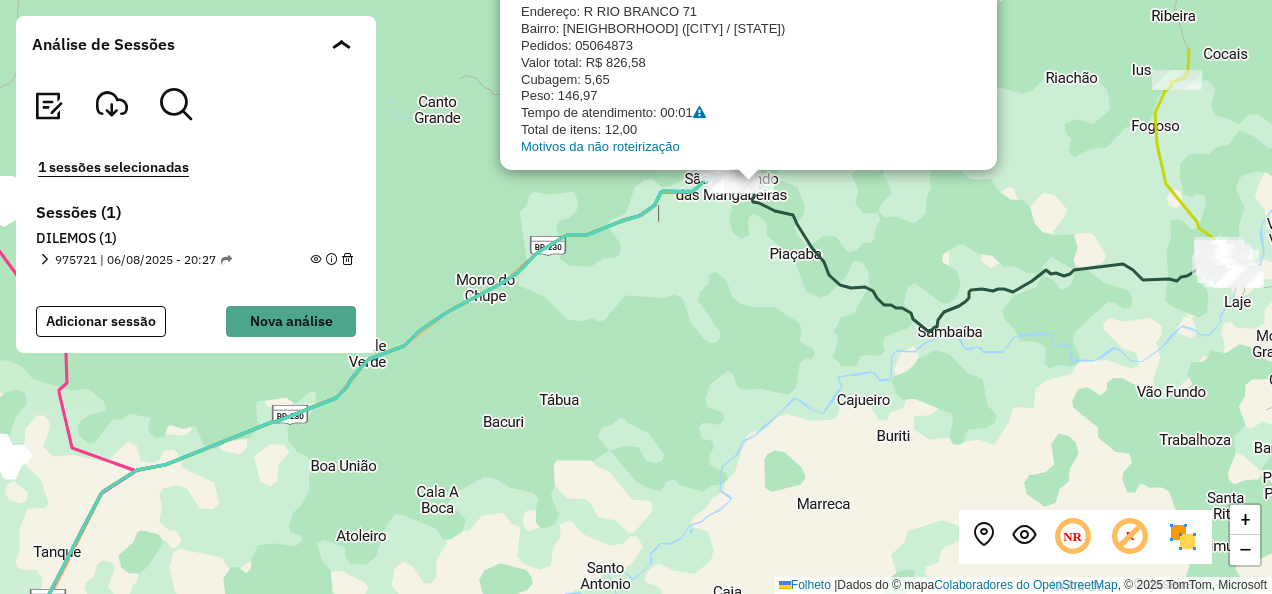 drag, startPoint x: 1148, startPoint y: 237, endPoint x: 1134, endPoint y: 341, distance: 104.93808 